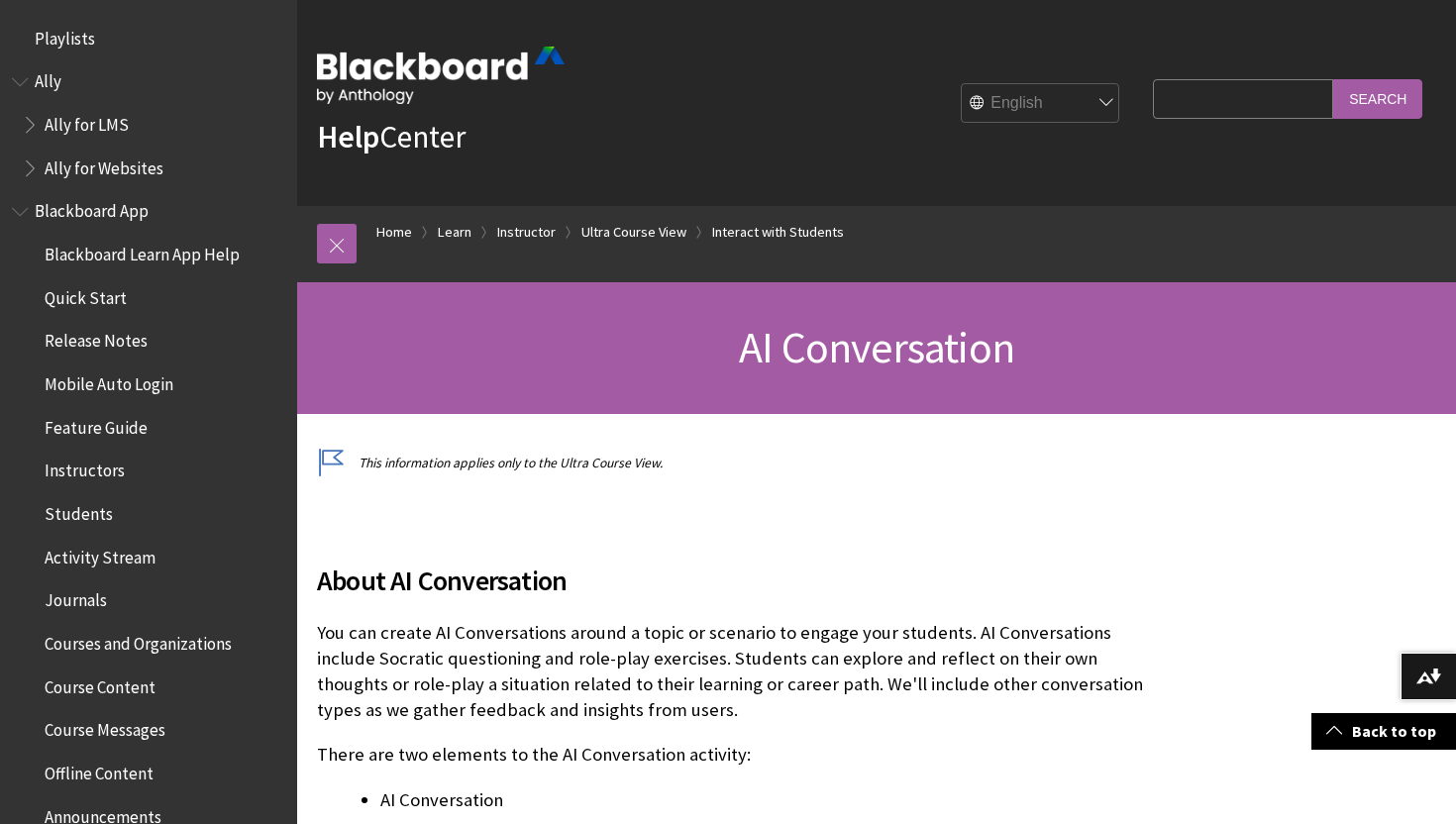 scroll, scrollTop: 8322, scrollLeft: 0, axis: vertical 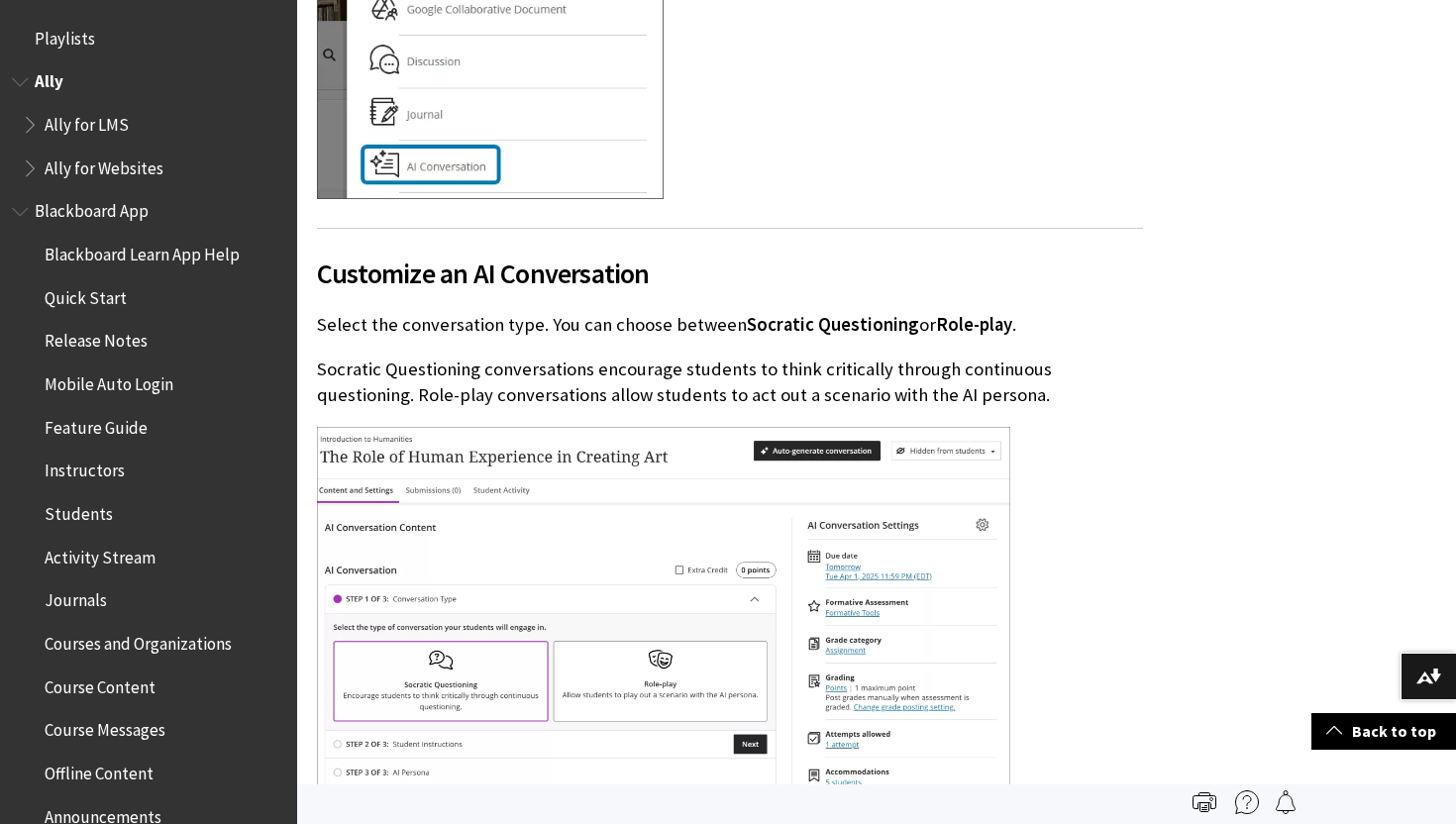 click at bounding box center (32, 120) 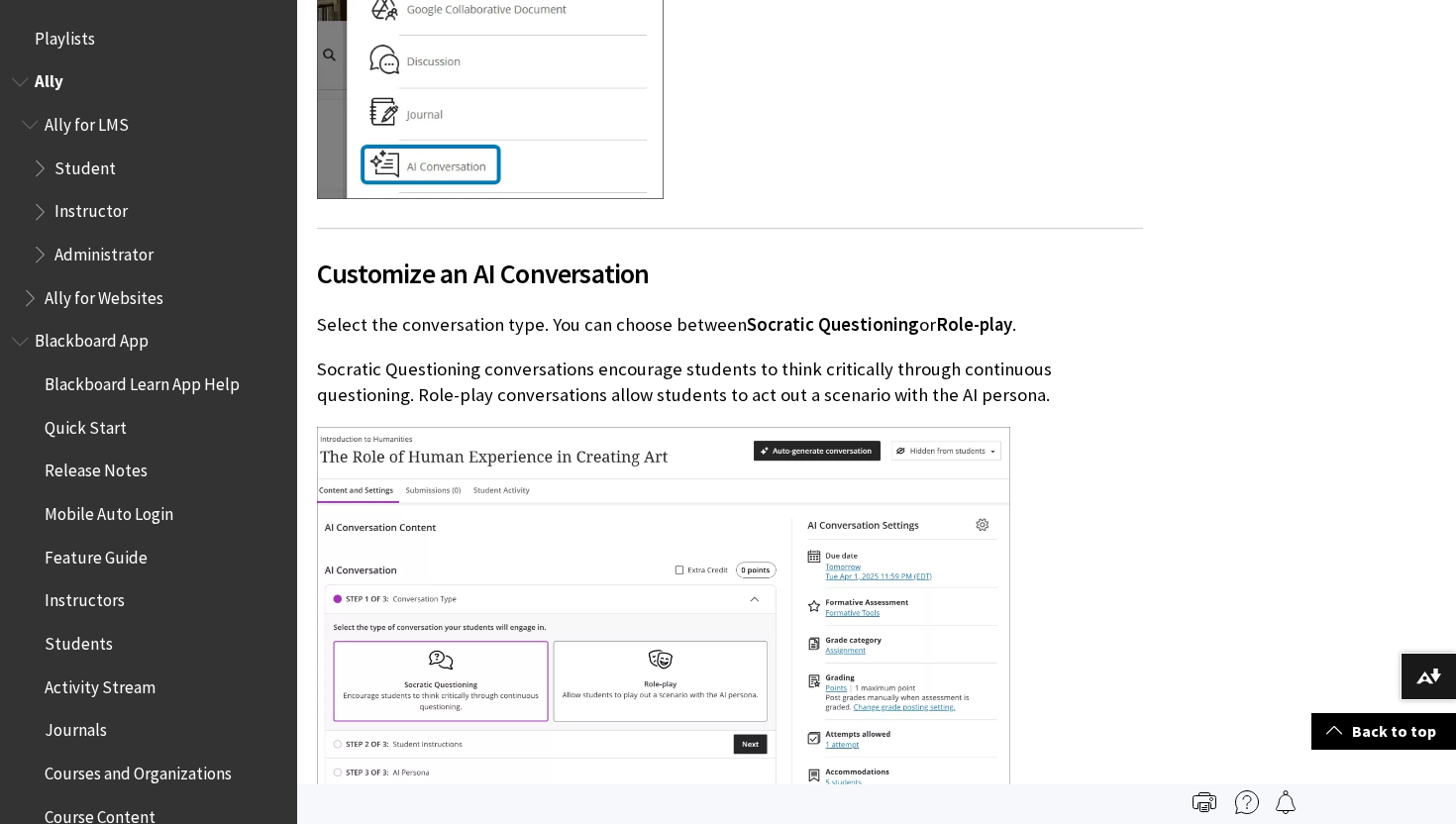 click on "Instructor" at bounding box center [91, 208] 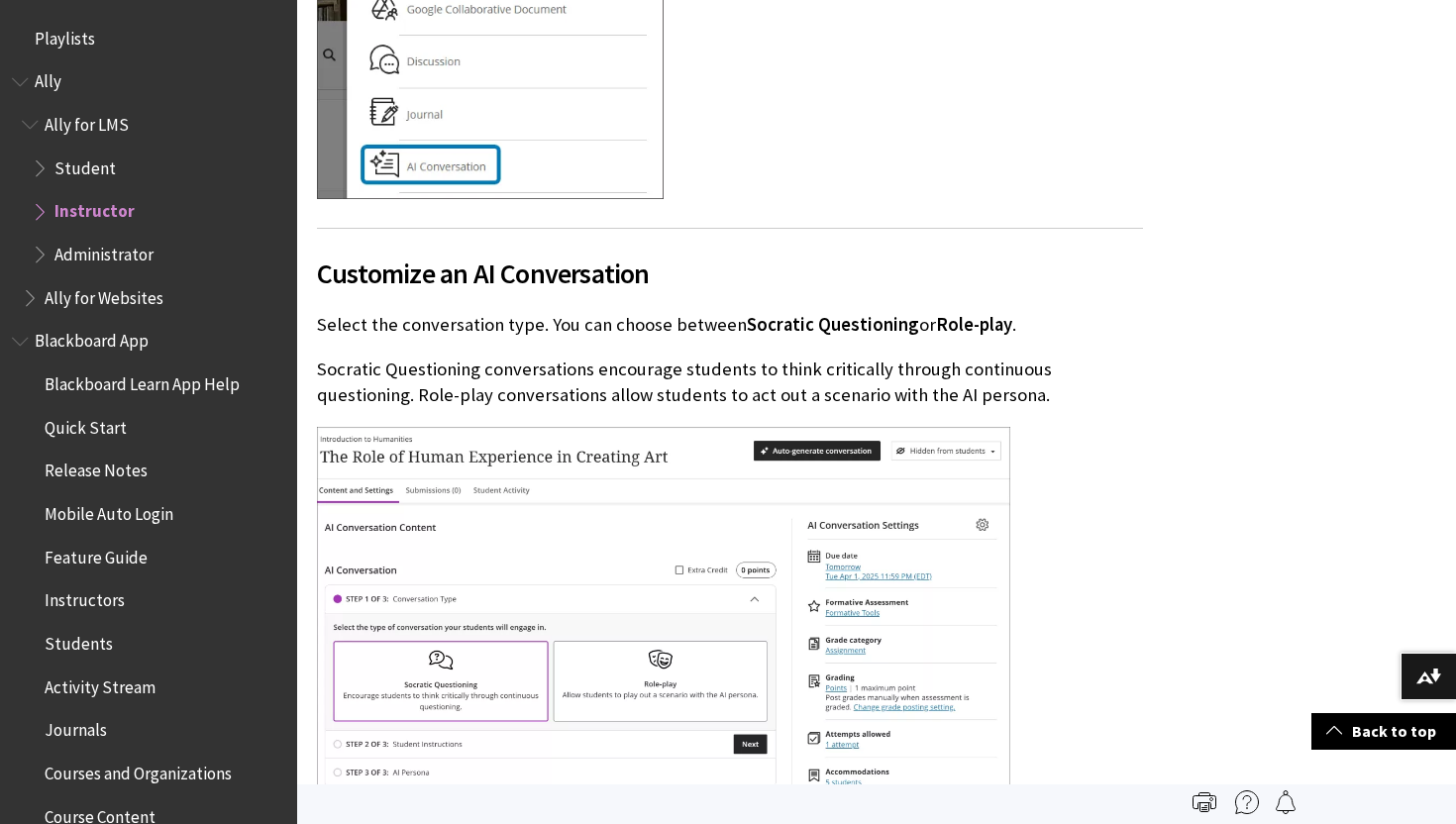 click on "Instructor" at bounding box center (94, 208) 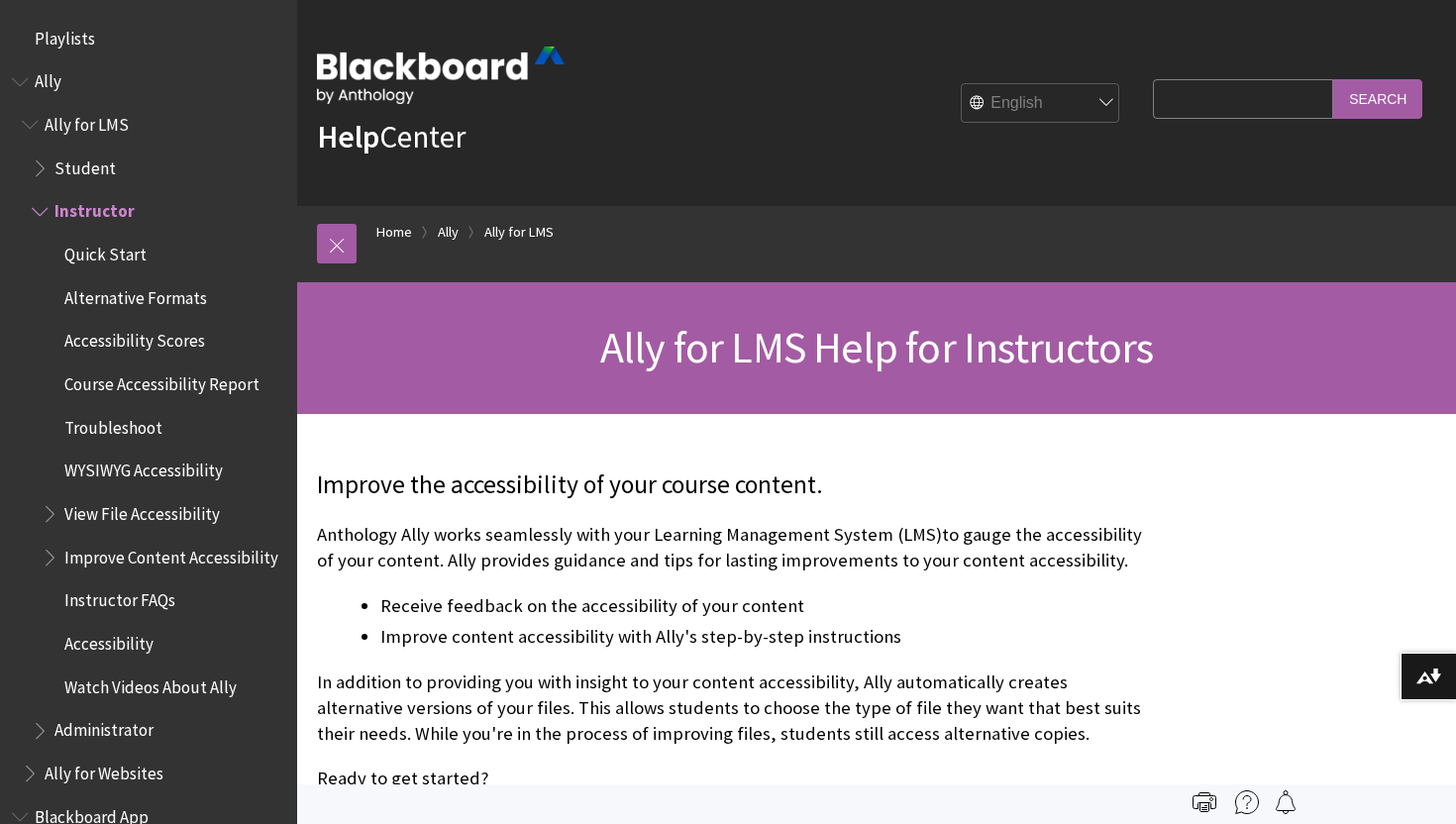 scroll, scrollTop: 0, scrollLeft: 0, axis: both 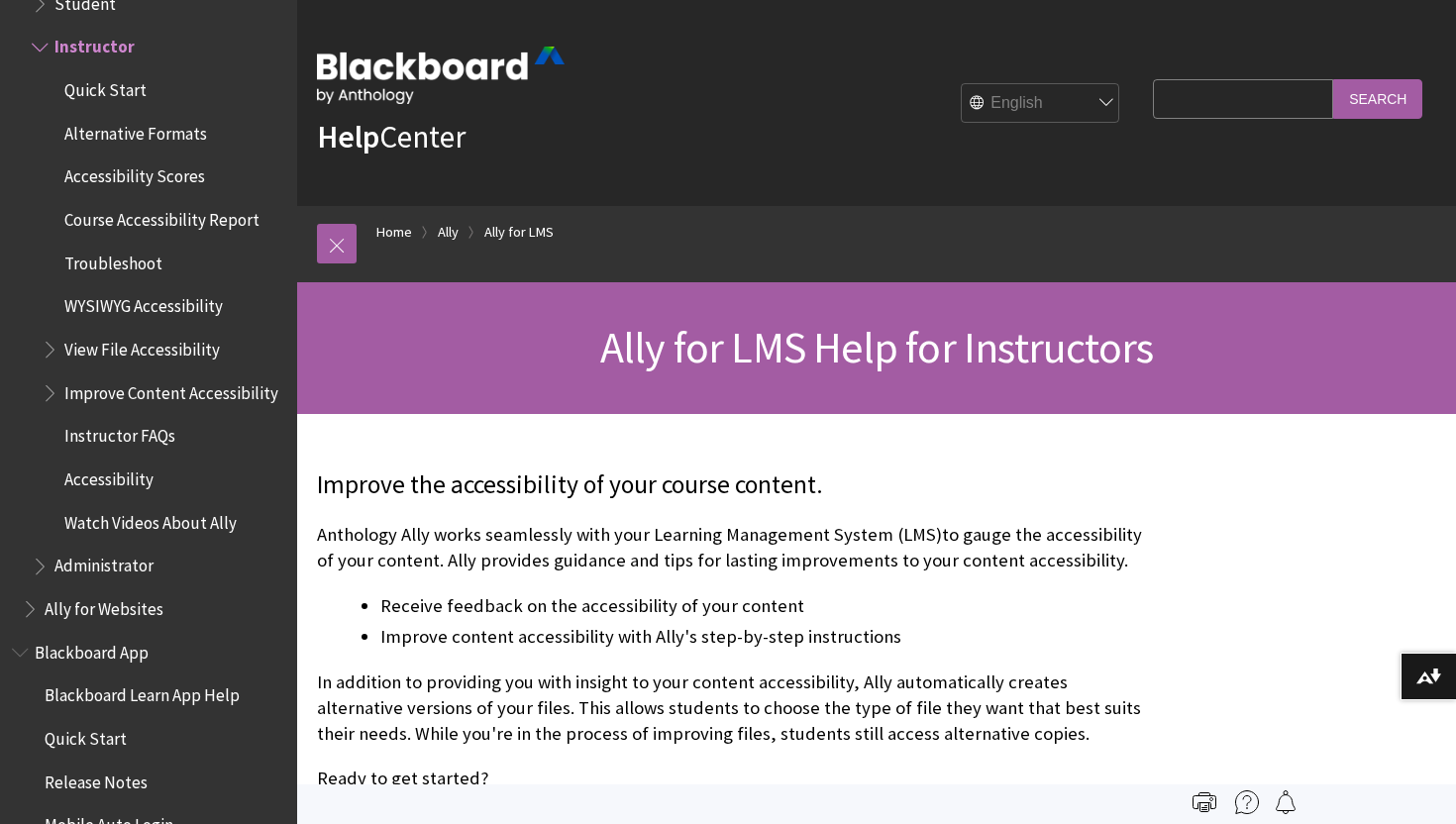 click on "Search Query" at bounding box center [1243, 98] 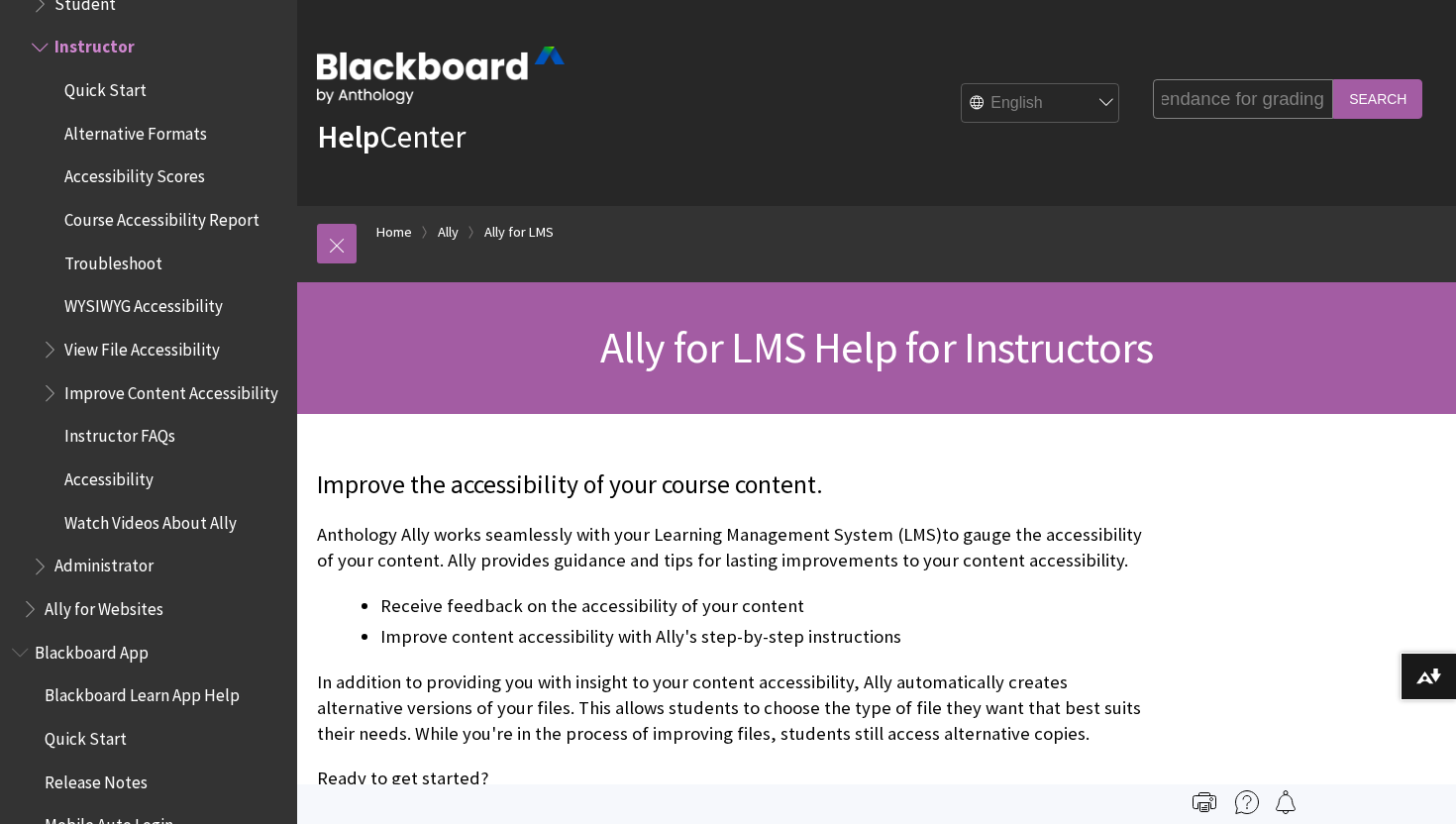 scroll, scrollTop: 0, scrollLeft: 193, axis: horizontal 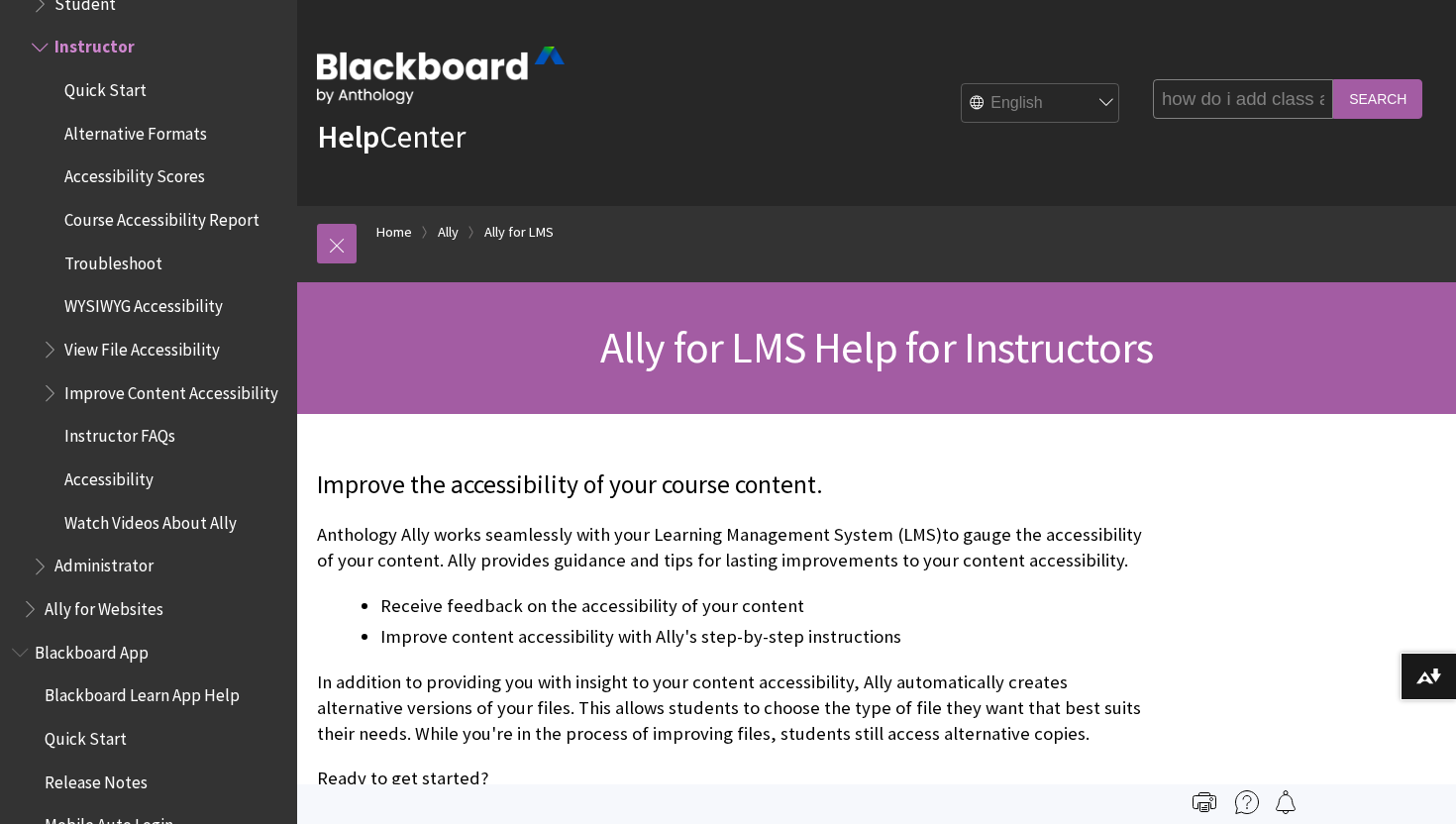 click on "Search" at bounding box center (1378, 98) 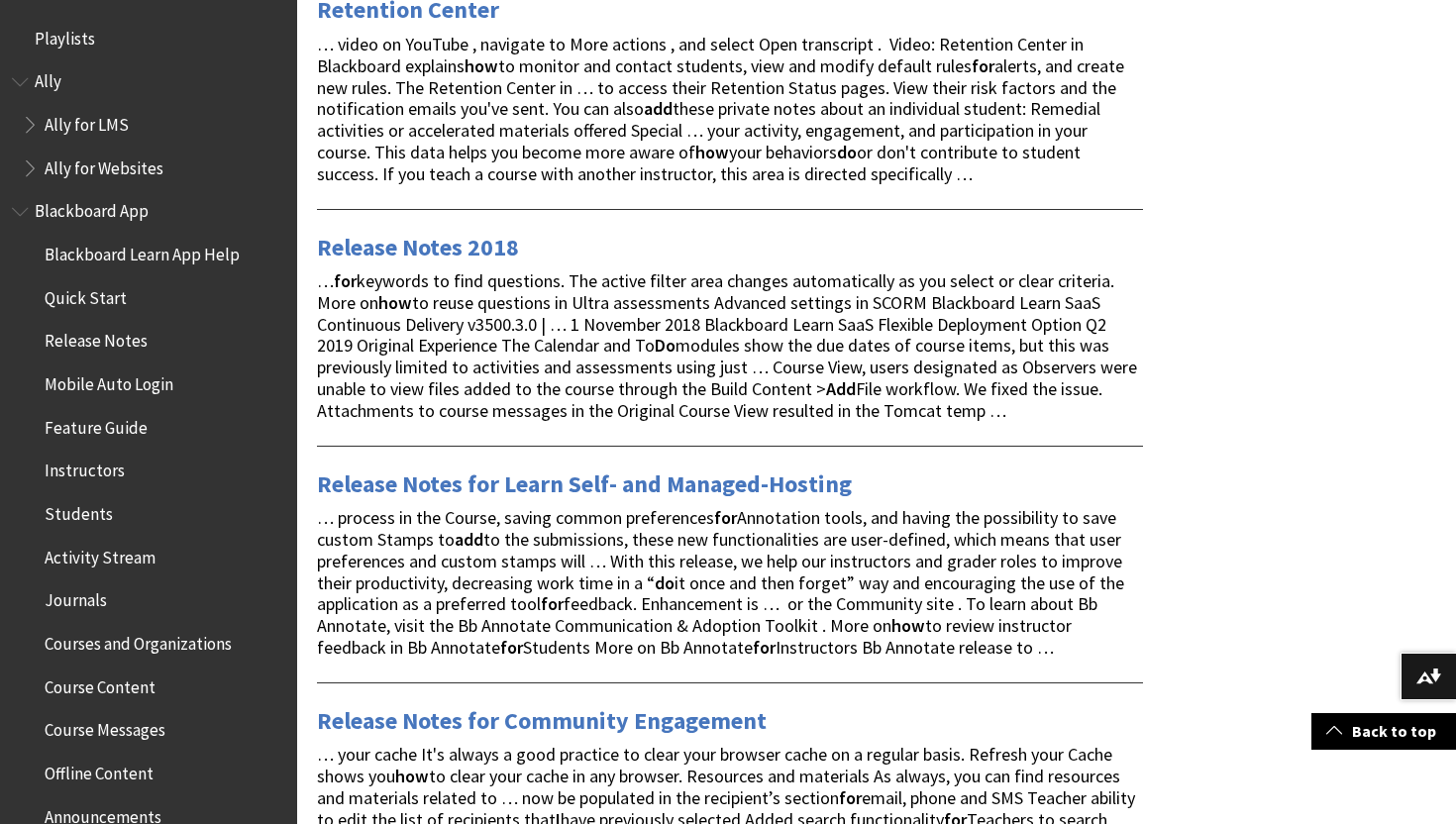 scroll, scrollTop: 1807, scrollLeft: 0, axis: vertical 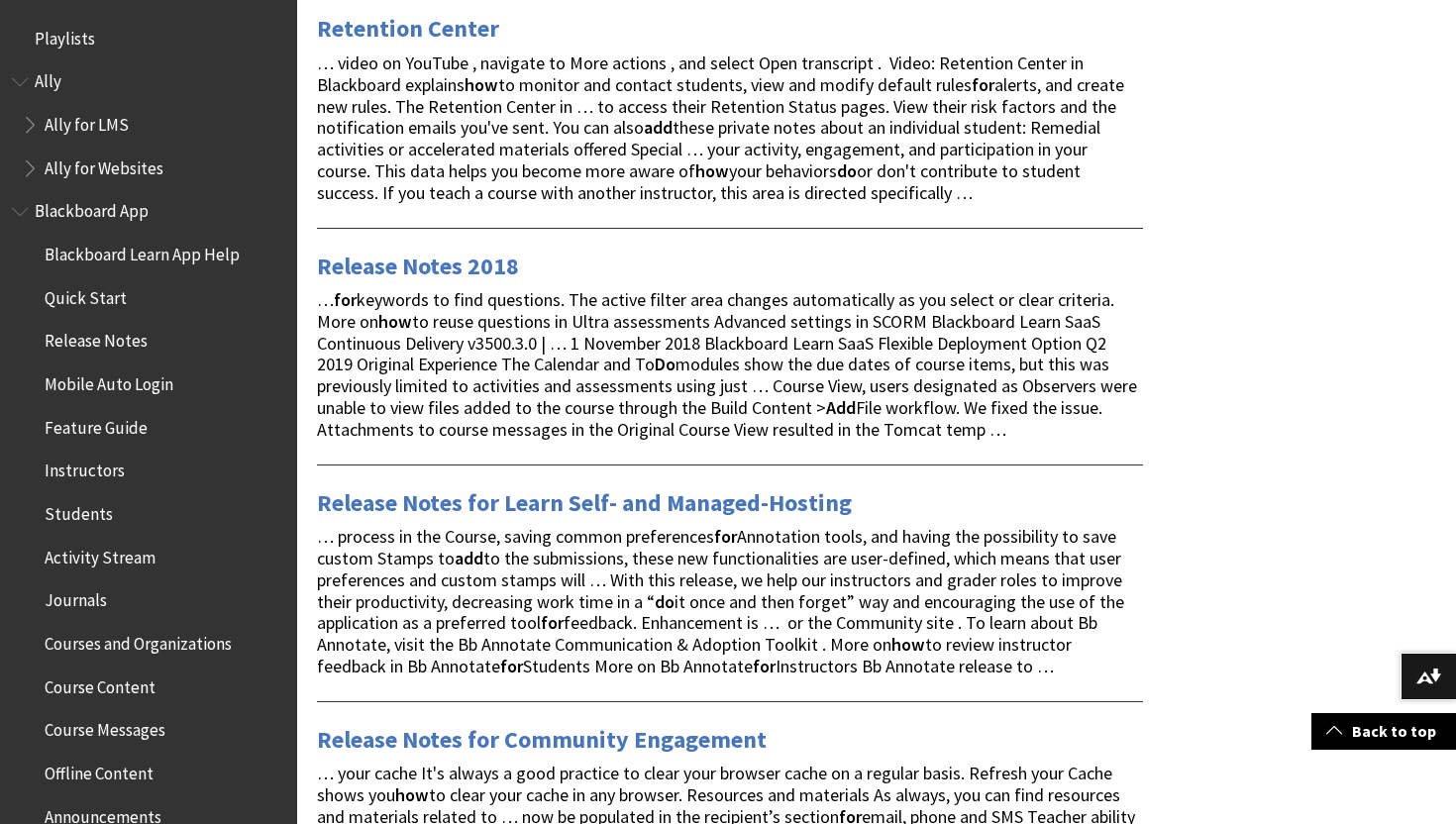 click at bounding box center [32, 163] 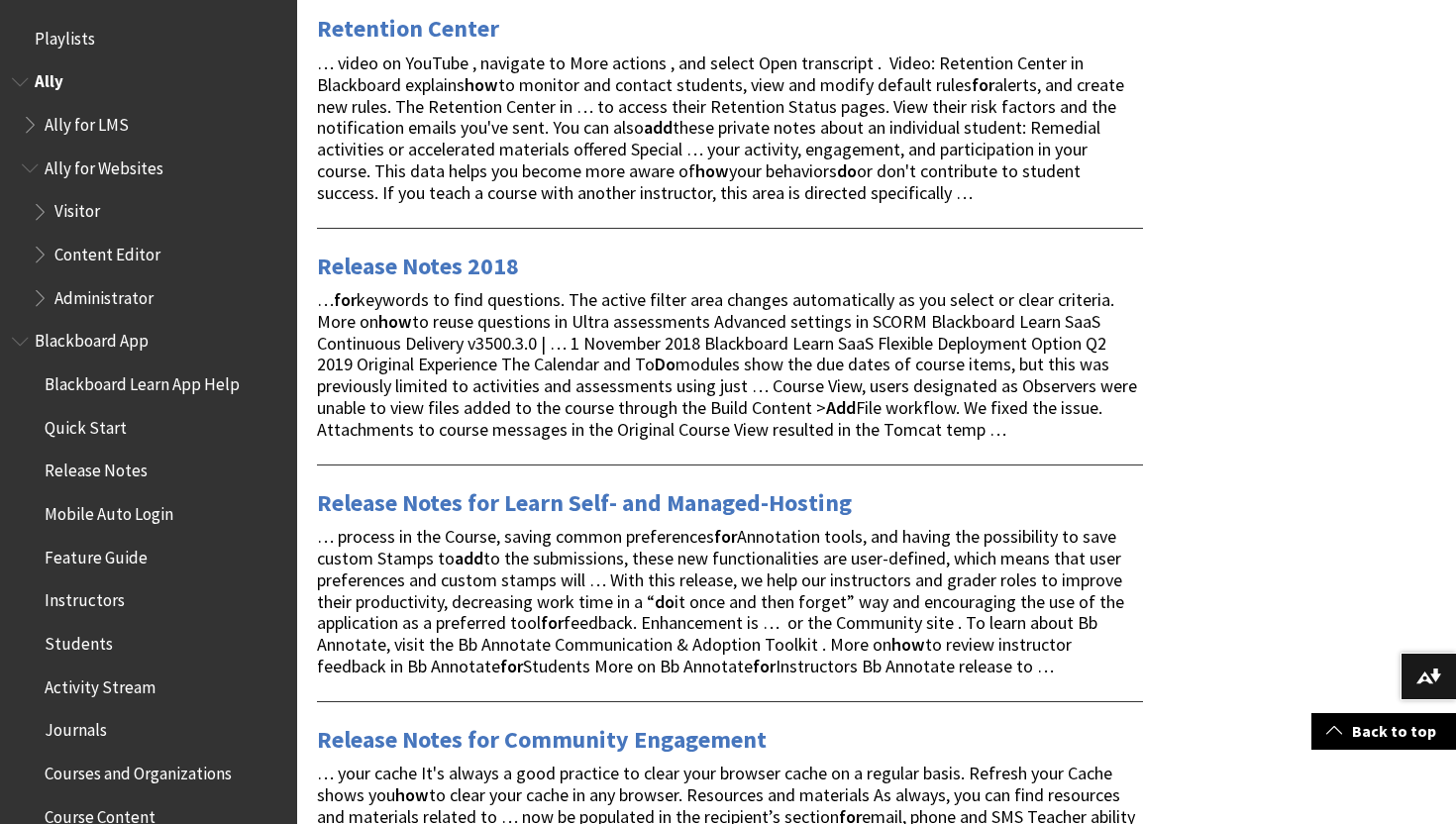 click at bounding box center [32, 163] 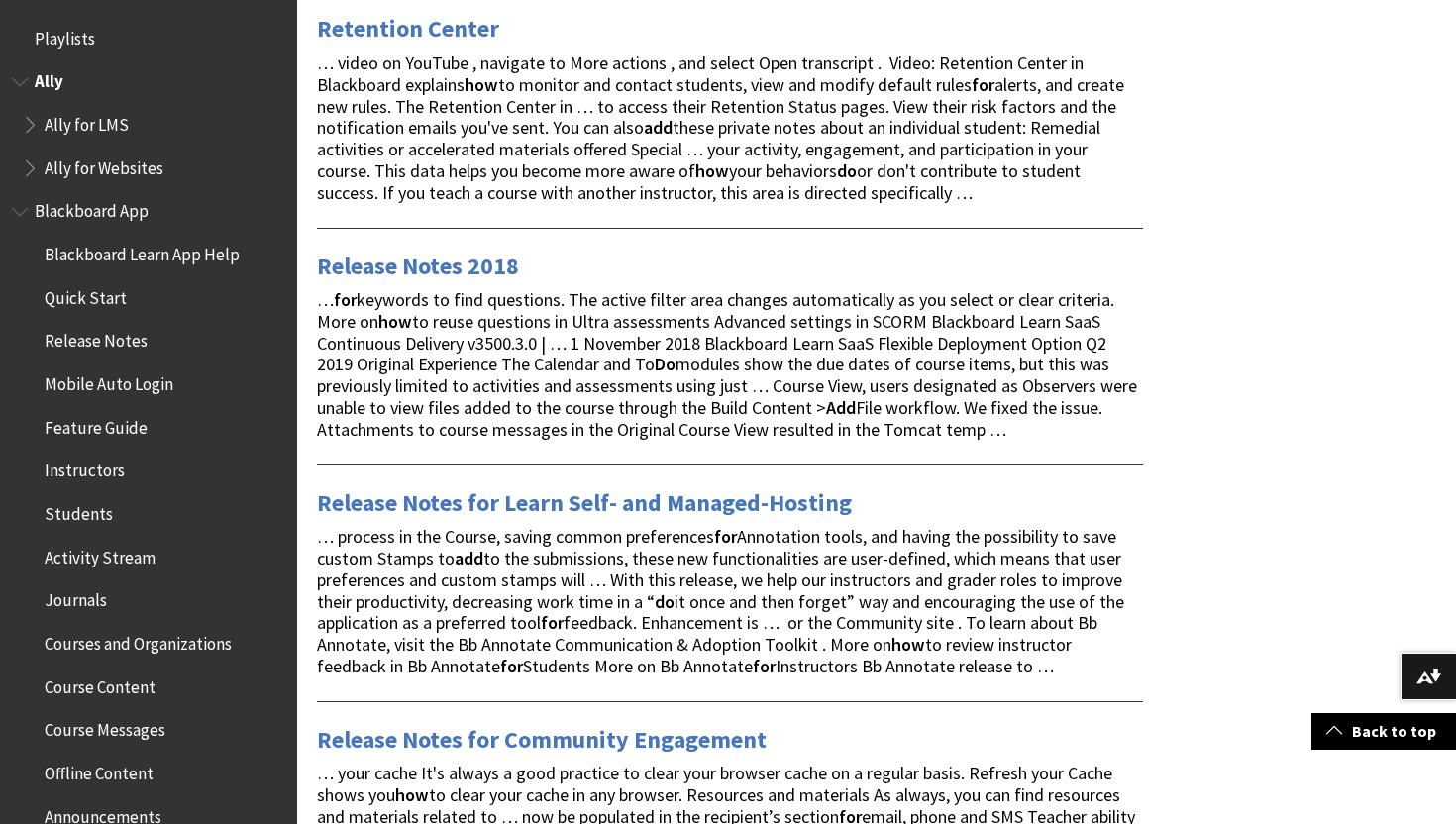 click at bounding box center (32, 120) 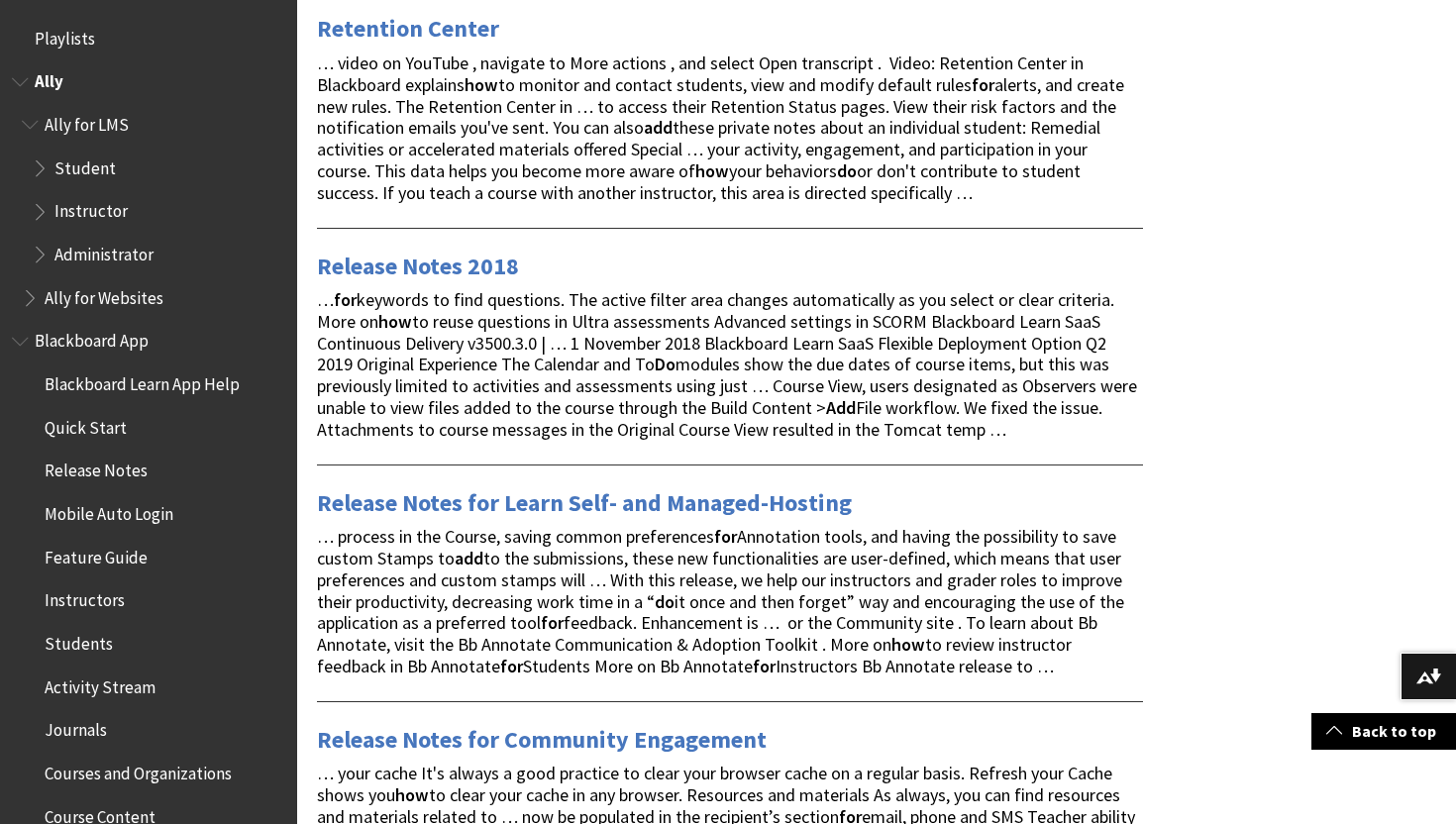 click on "Instructor" at bounding box center (91, 208) 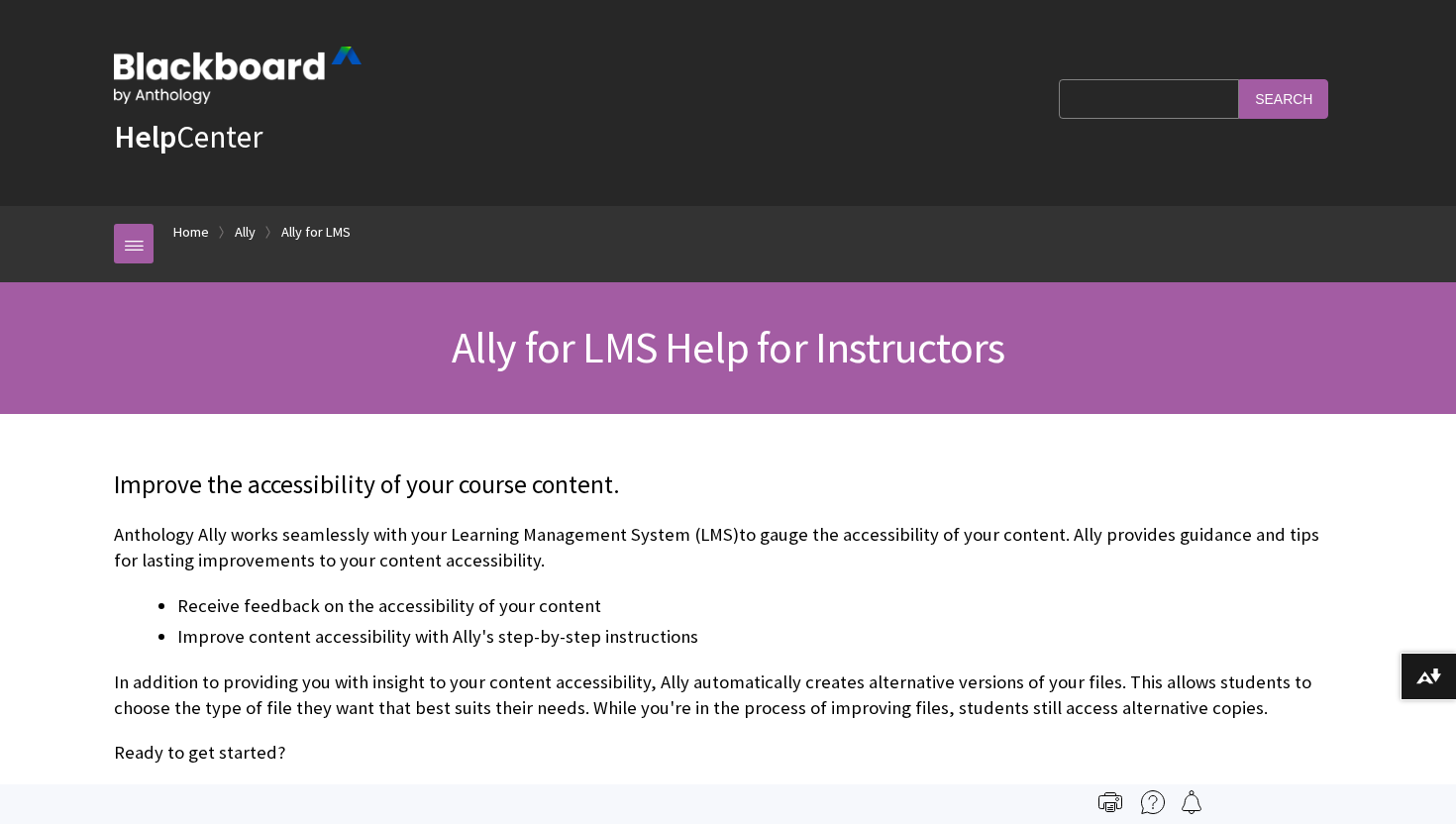 scroll, scrollTop: 0, scrollLeft: 0, axis: both 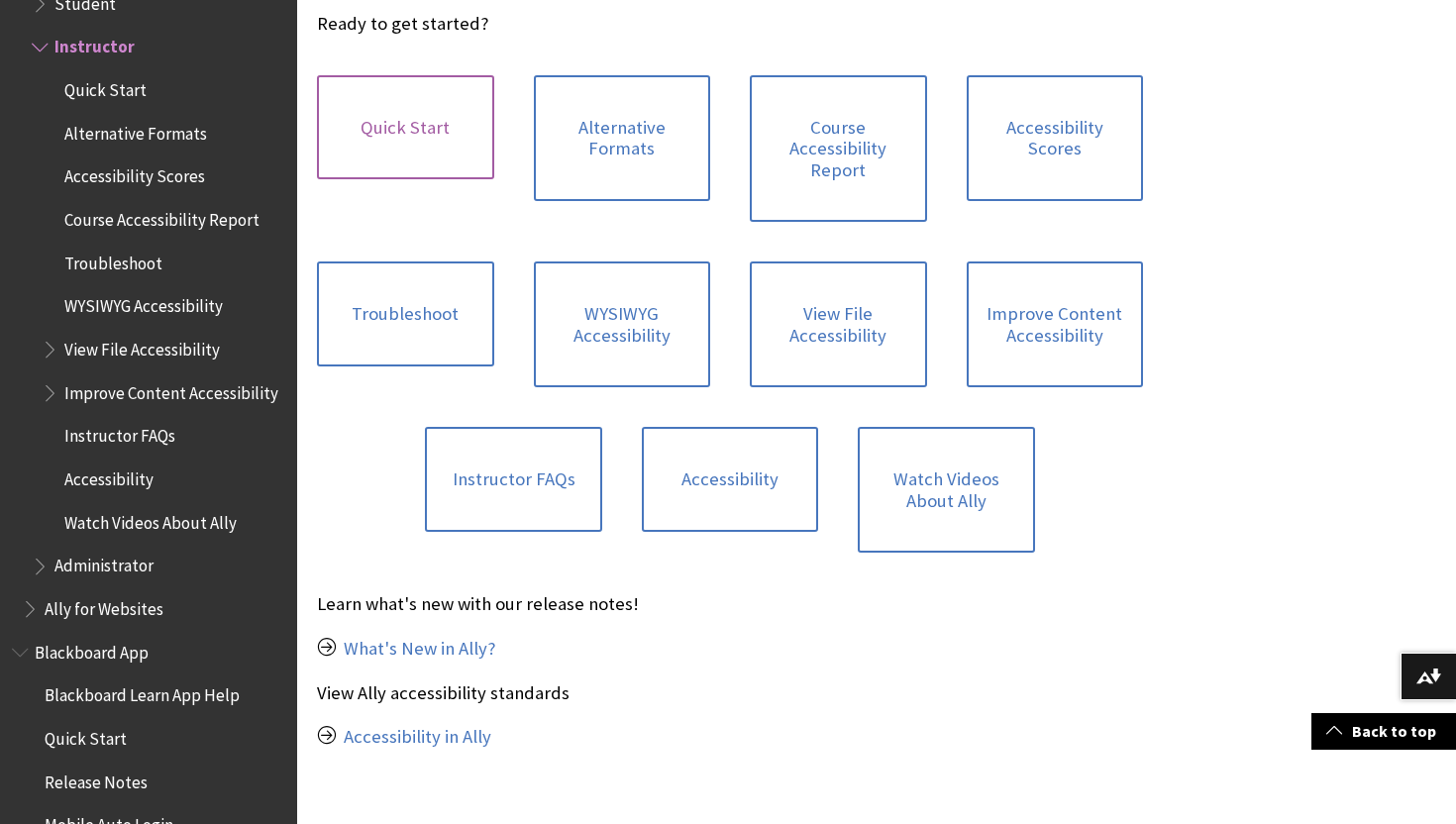 click on "Quick Start" at bounding box center [405, 128] 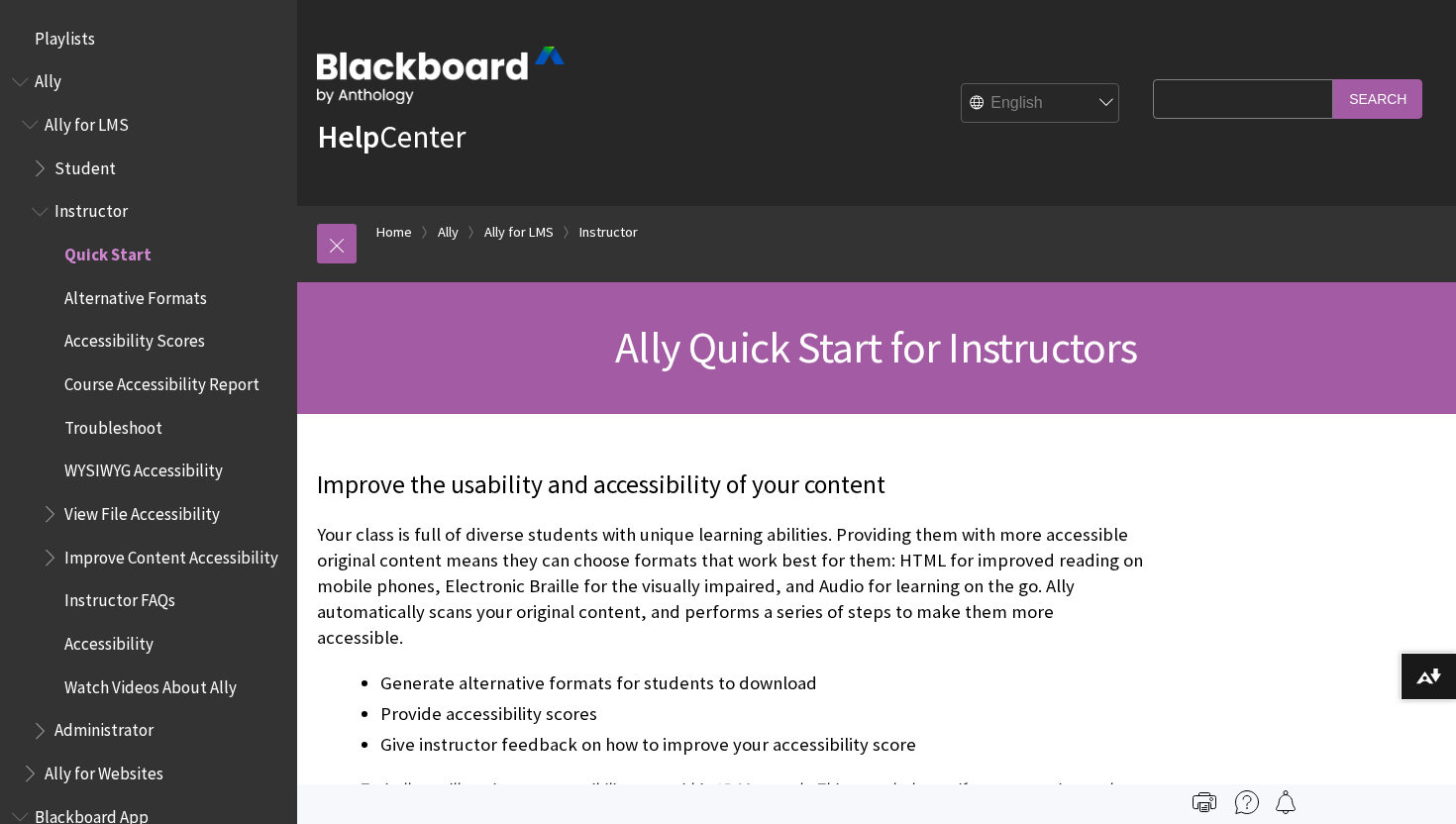 scroll, scrollTop: 0, scrollLeft: 0, axis: both 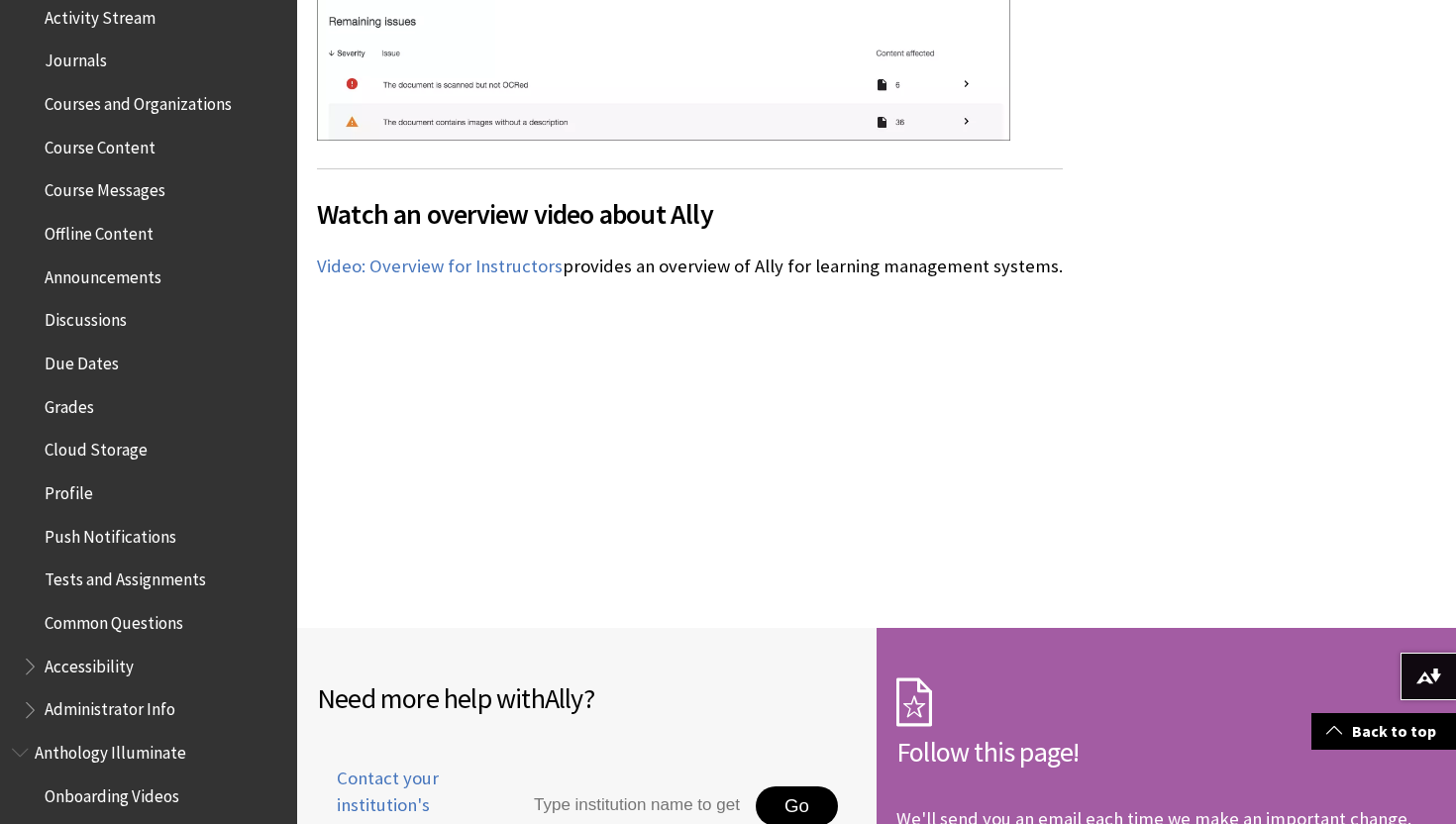 click on "Grades" at bounding box center (69, 403) 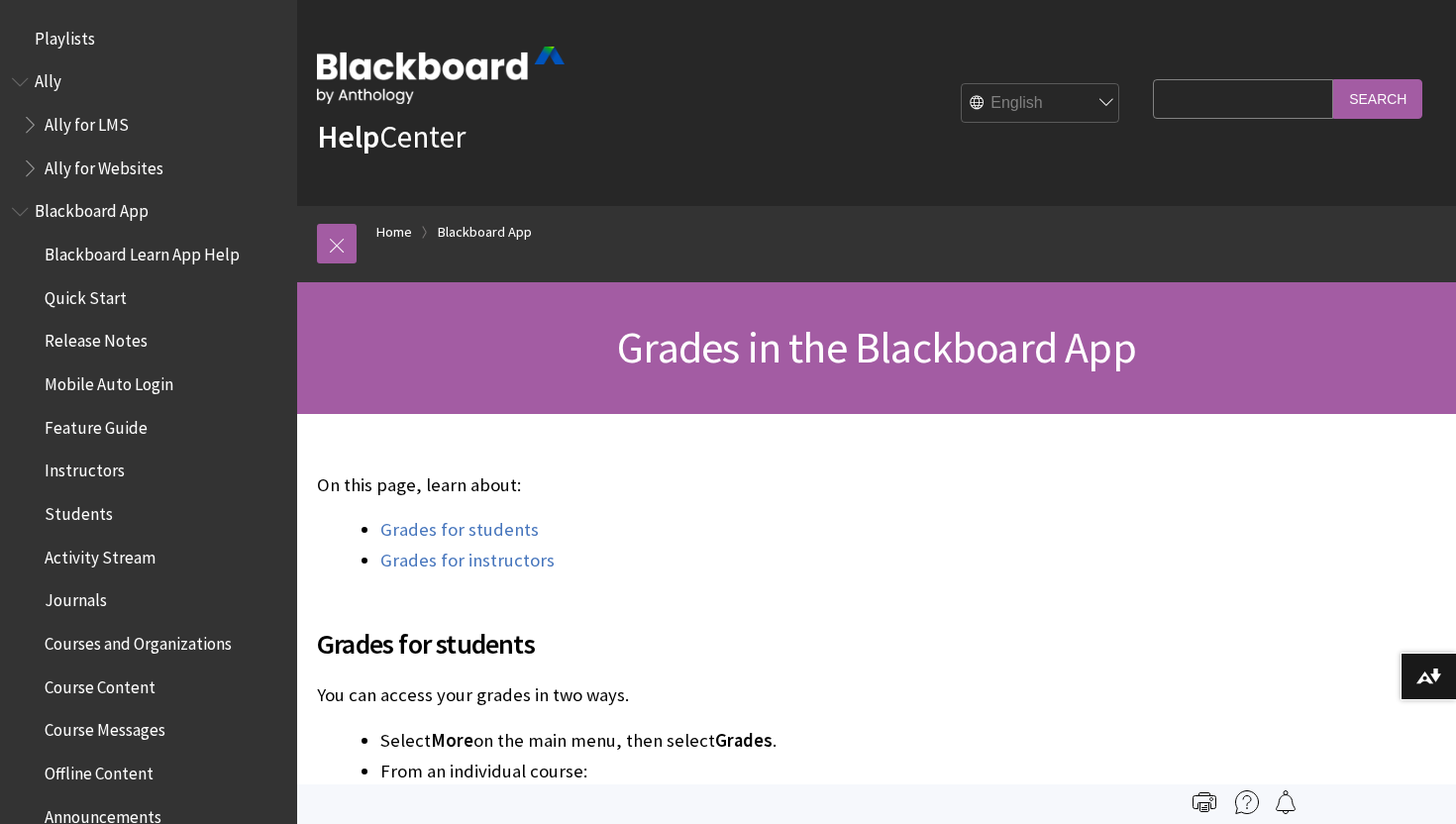 scroll, scrollTop: 0, scrollLeft: 0, axis: both 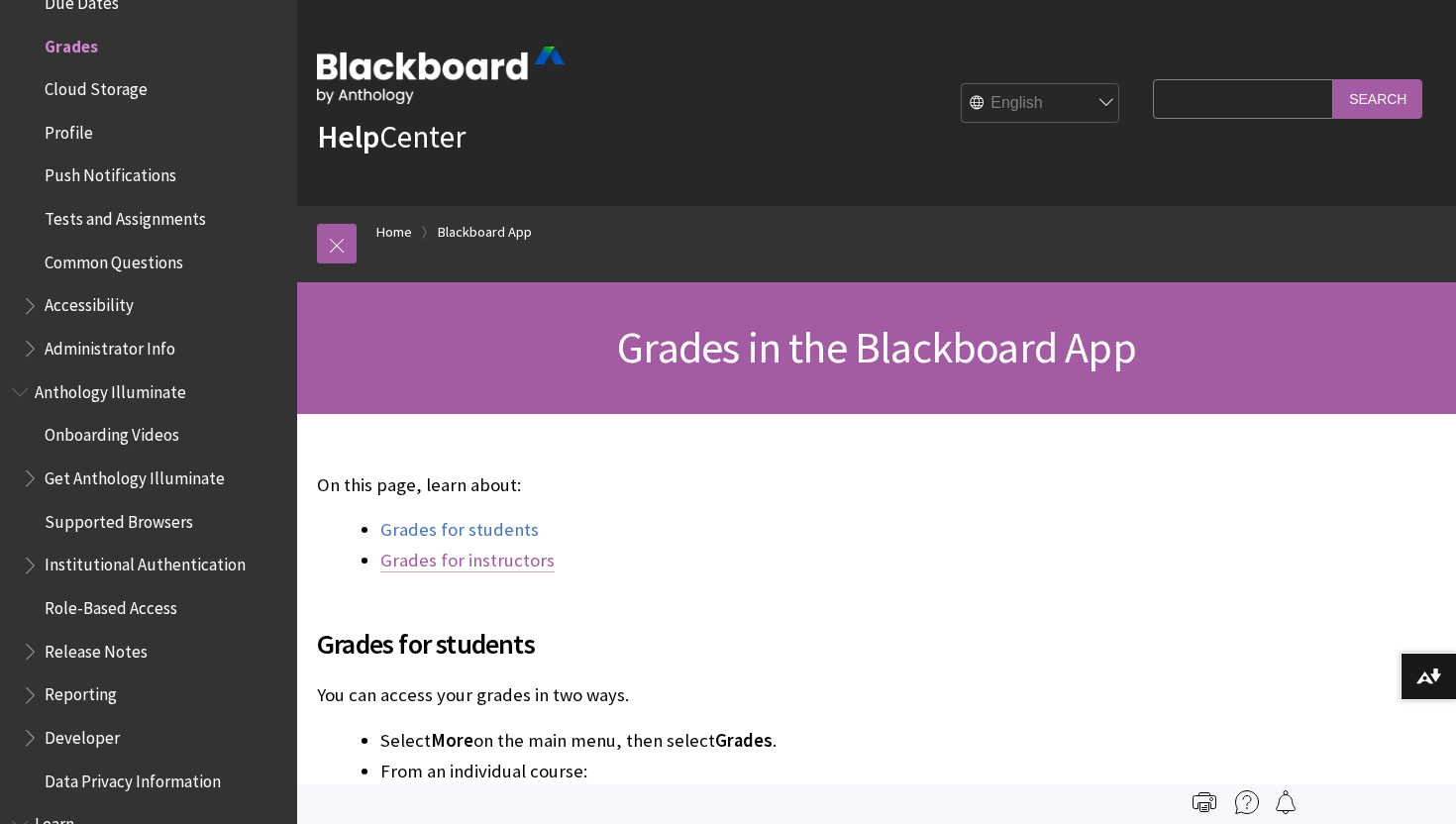 click on "Grades for instructors" at bounding box center [468, 561] 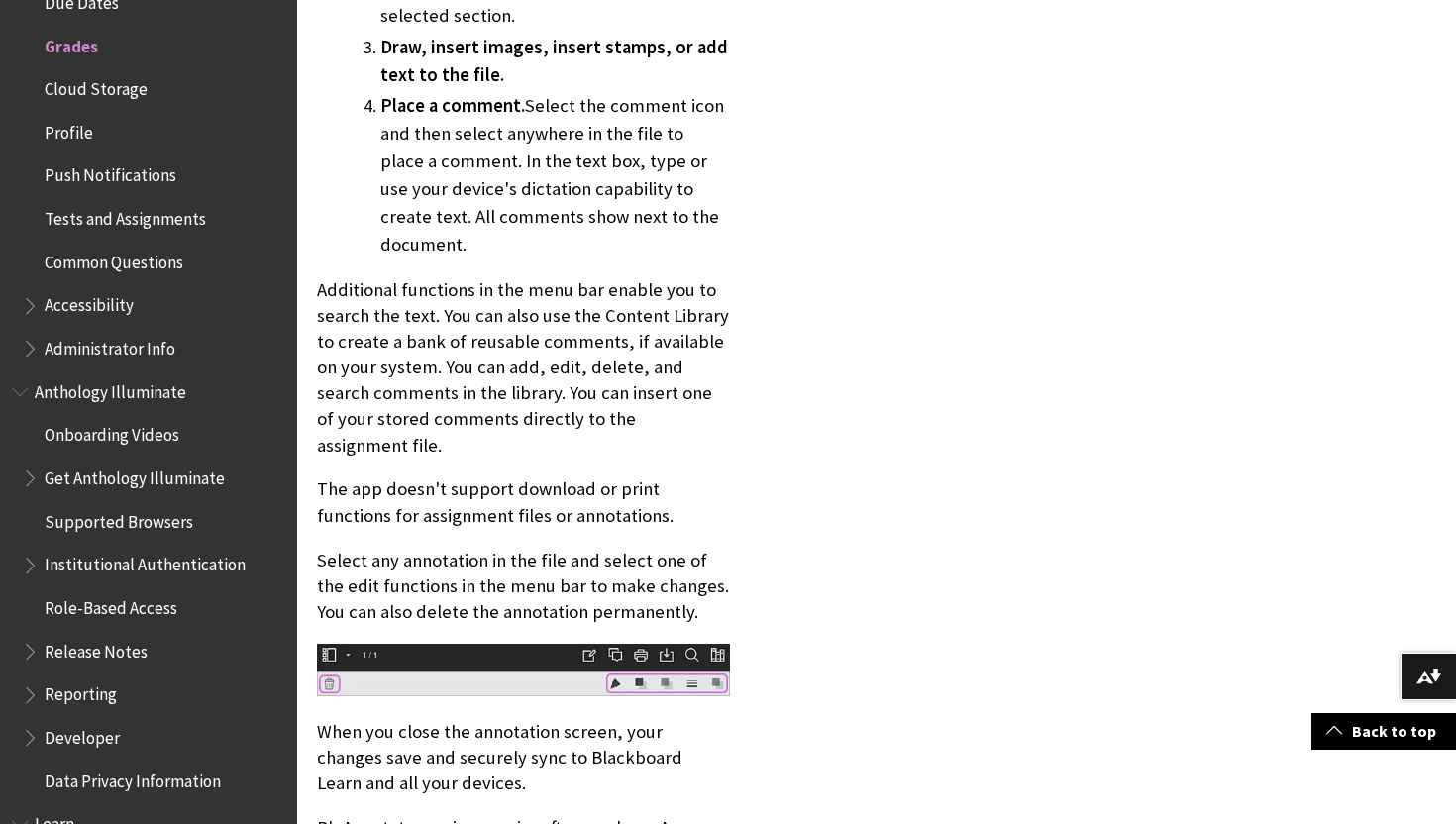 scroll, scrollTop: 12726, scrollLeft: 0, axis: vertical 